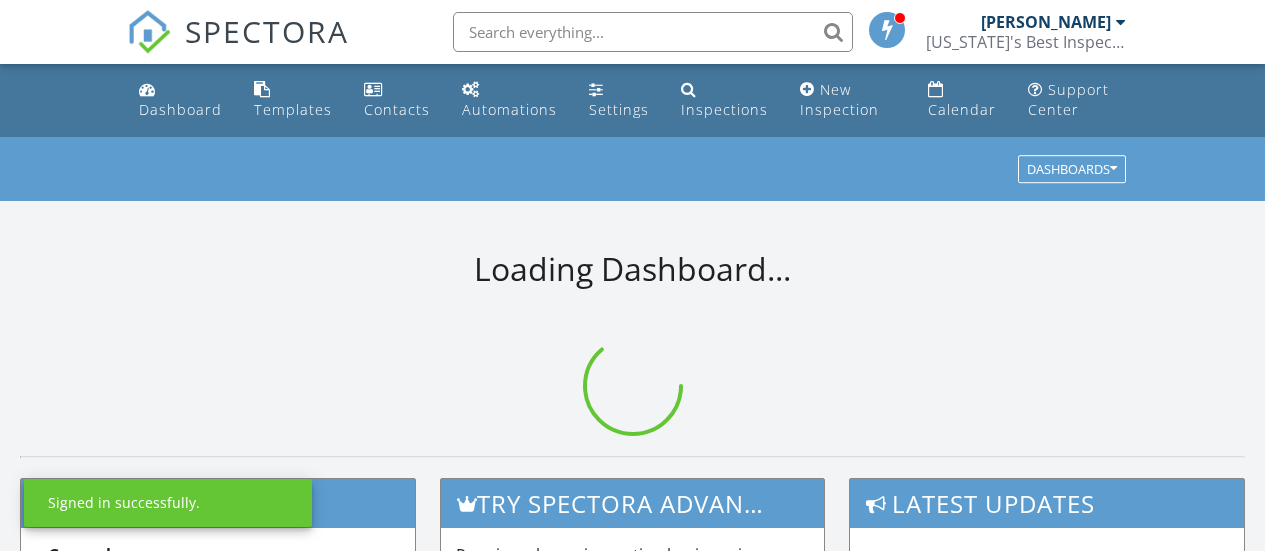 scroll, scrollTop: 0, scrollLeft: 0, axis: both 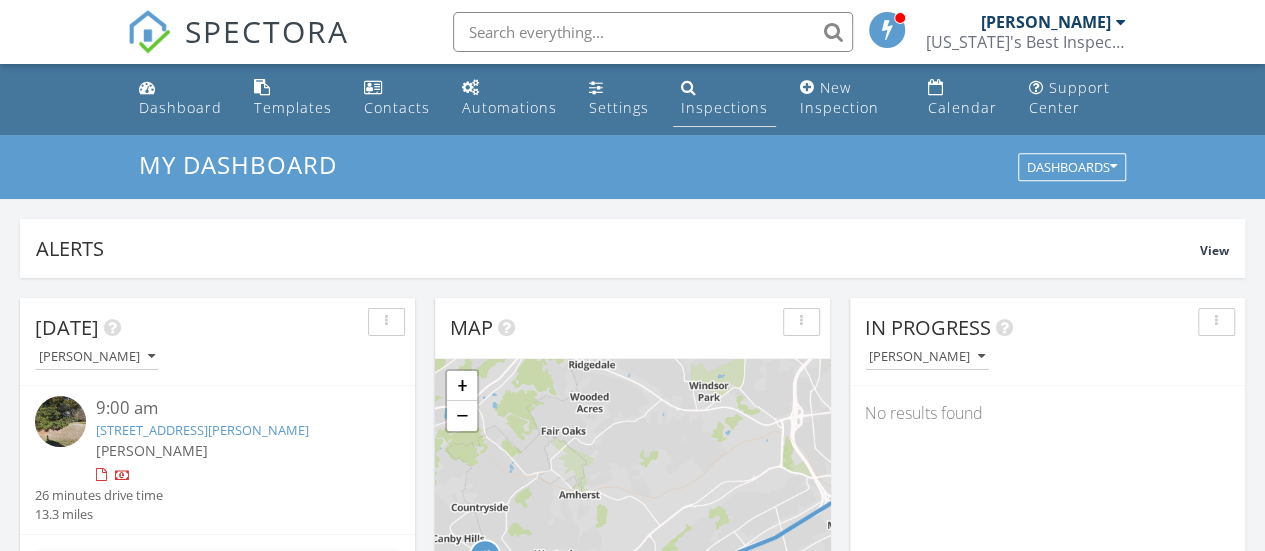 click on "Inspections" at bounding box center [724, 107] 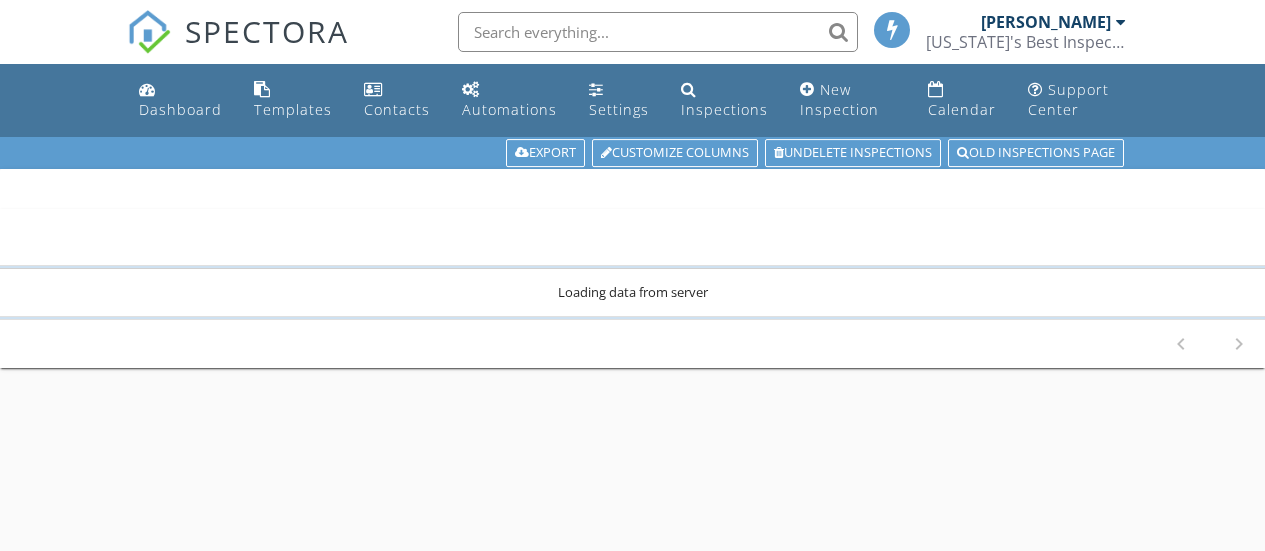 scroll, scrollTop: 0, scrollLeft: 0, axis: both 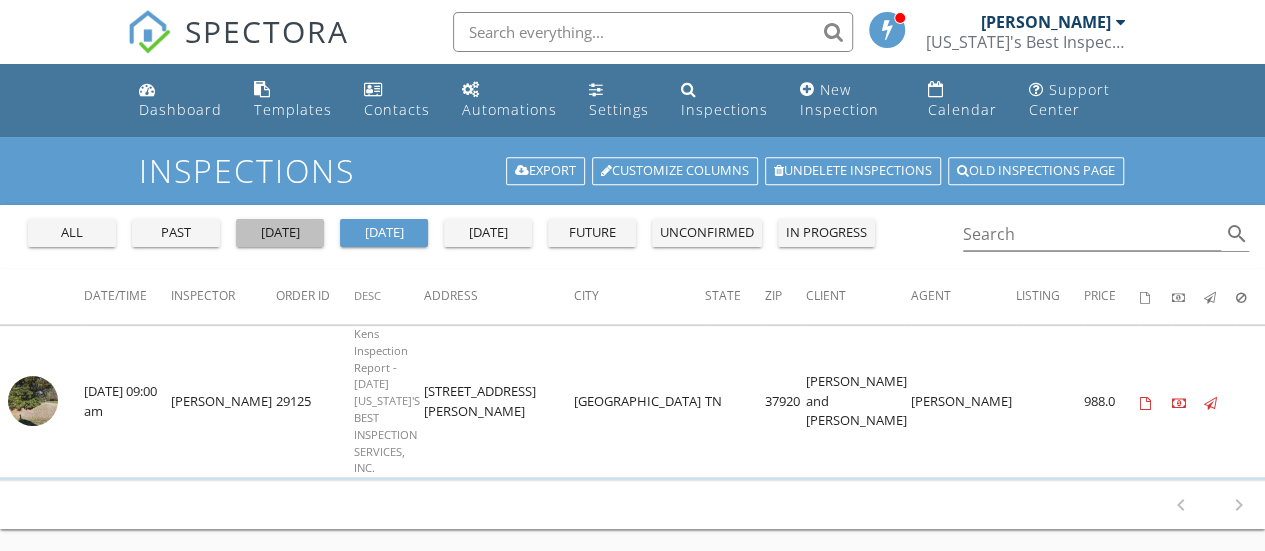 click on "[DATE]" at bounding box center [280, 233] 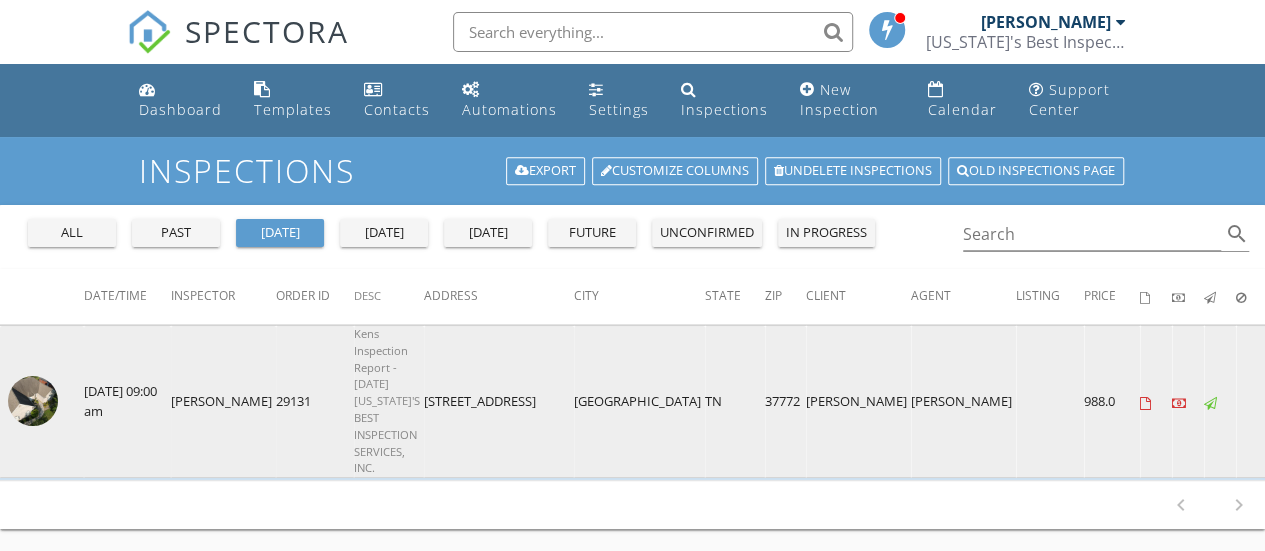 click at bounding box center [33, 401] 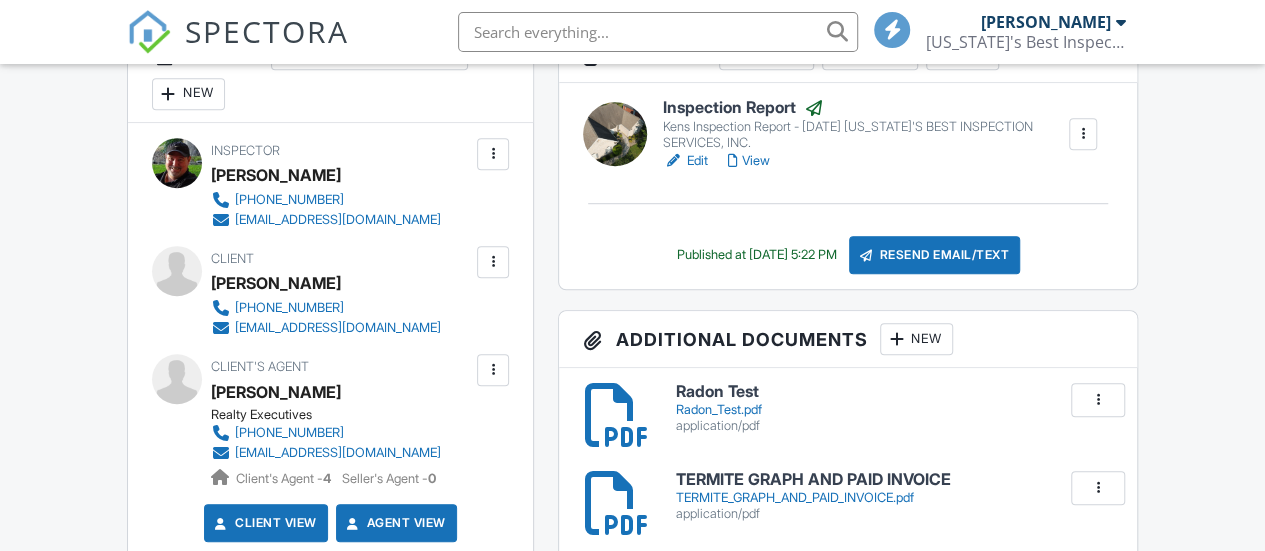 scroll, scrollTop: 582, scrollLeft: 0, axis: vertical 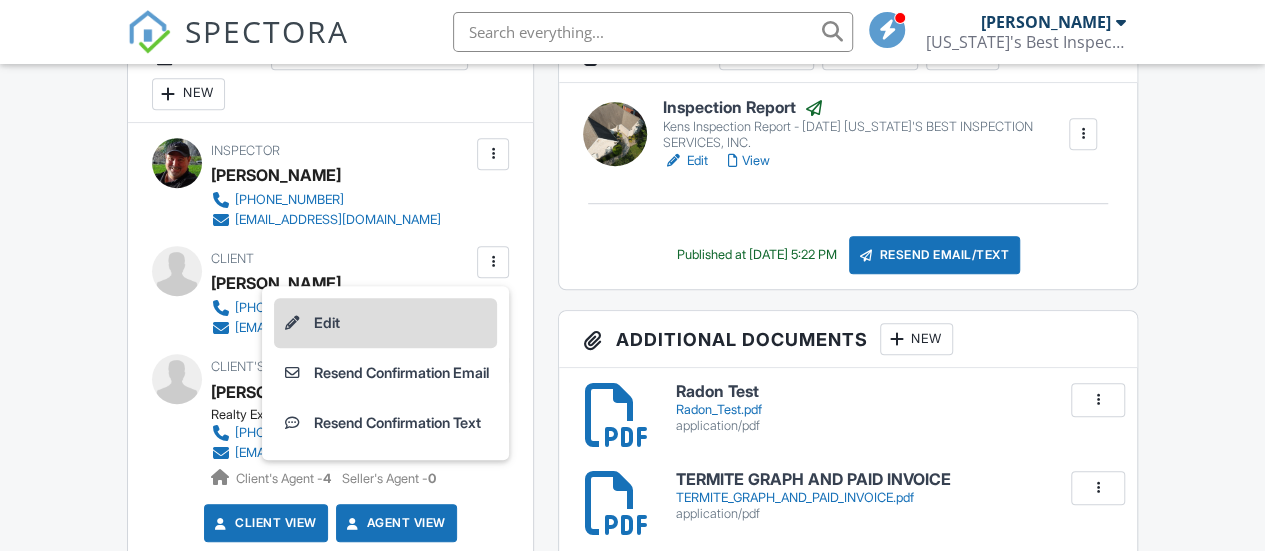 click on "Edit" at bounding box center (385, 323) 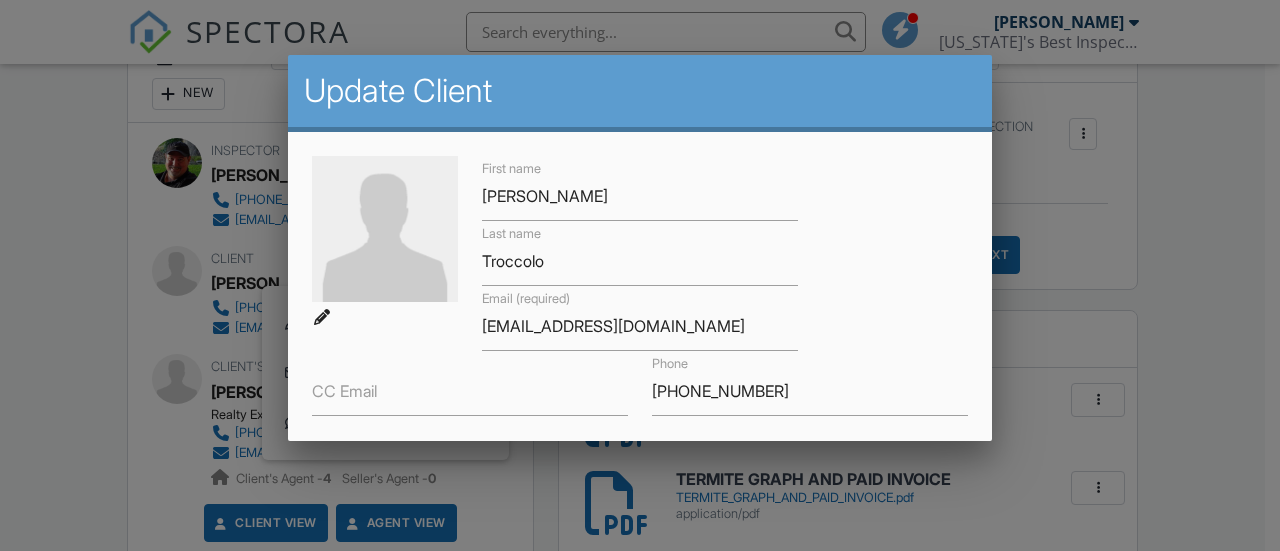 click at bounding box center (385, 241) 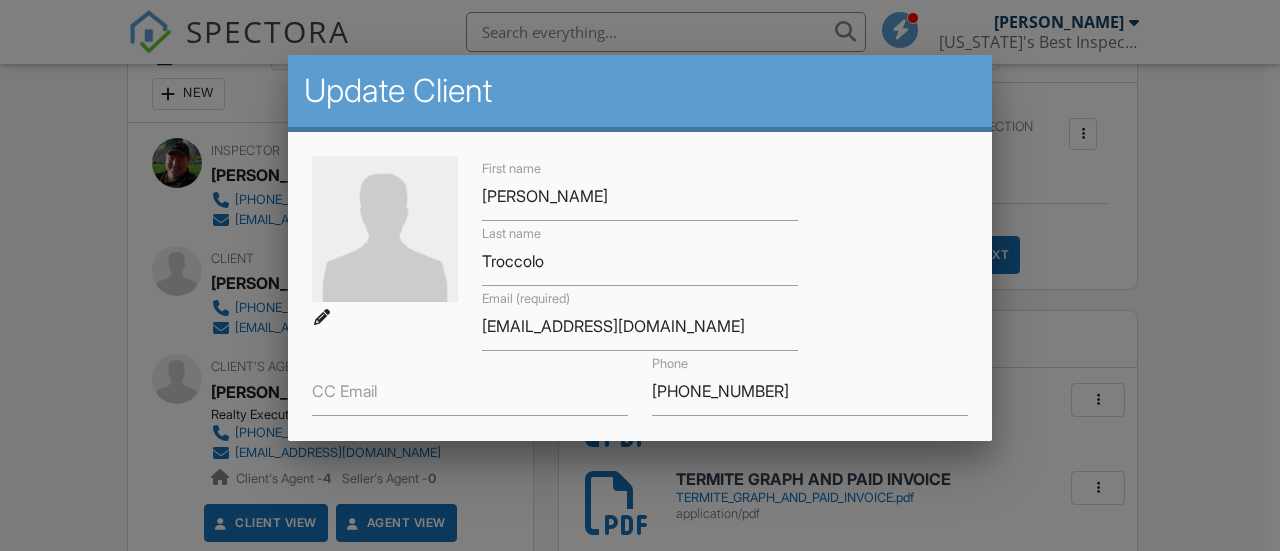 click on "CC Email" at bounding box center [344, 391] 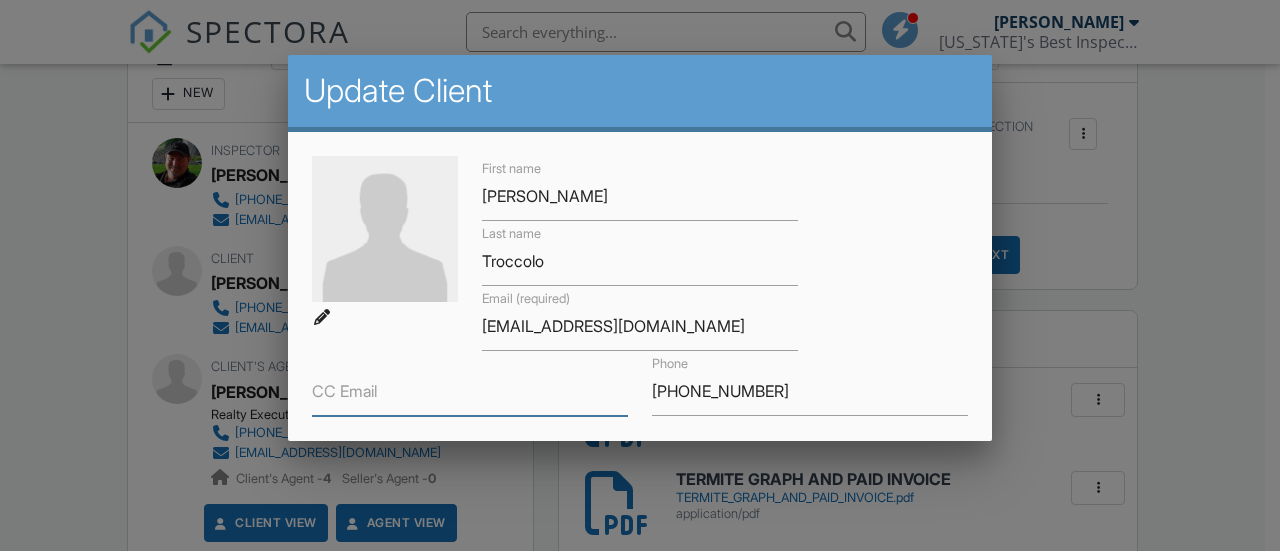 click on "CC Email" at bounding box center (470, 391) 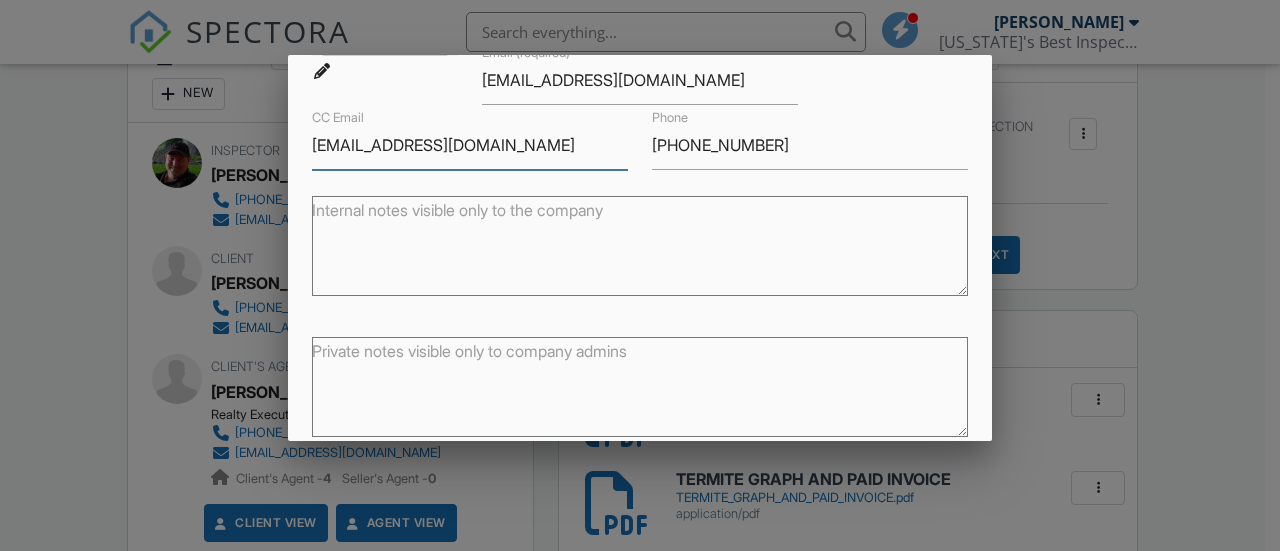 scroll, scrollTop: 331, scrollLeft: 0, axis: vertical 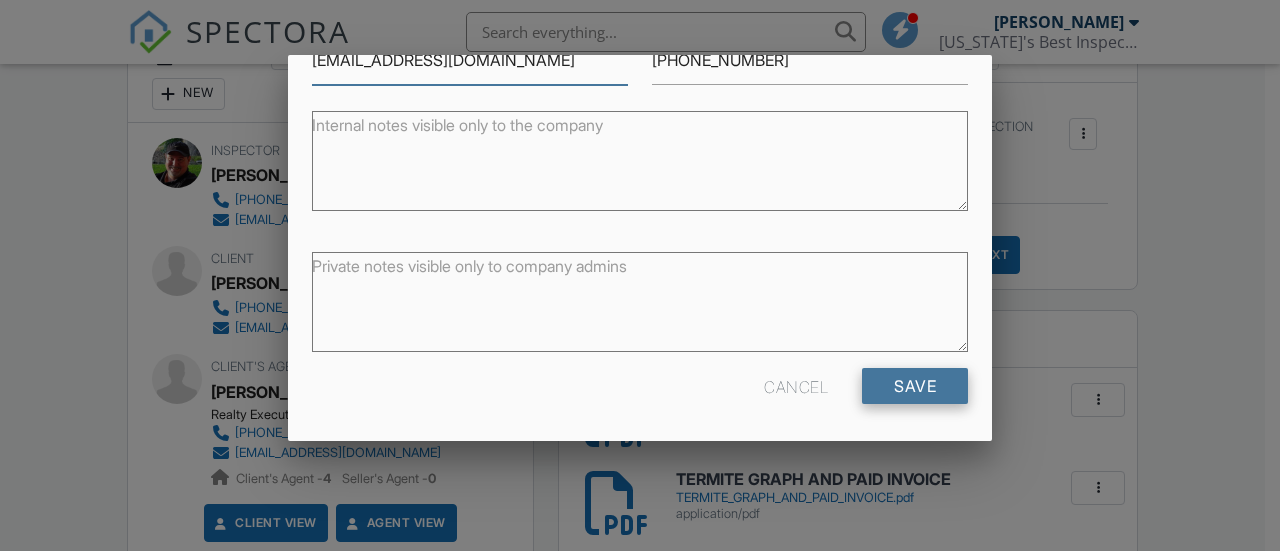 type on "Cmtroccolo@aol.com" 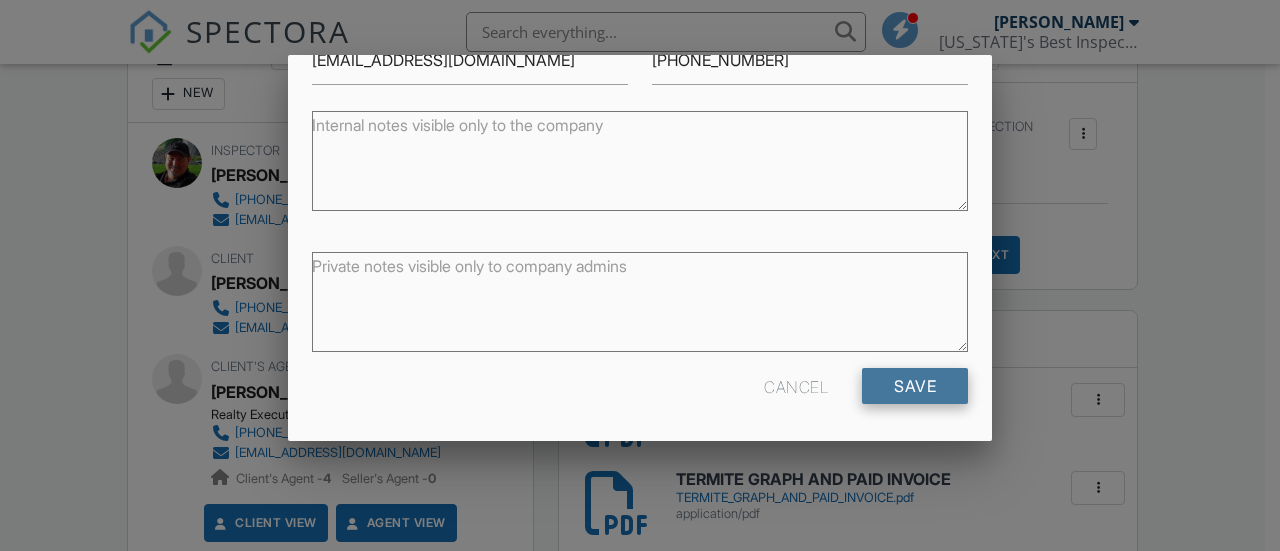 click on "Save" at bounding box center [915, 386] 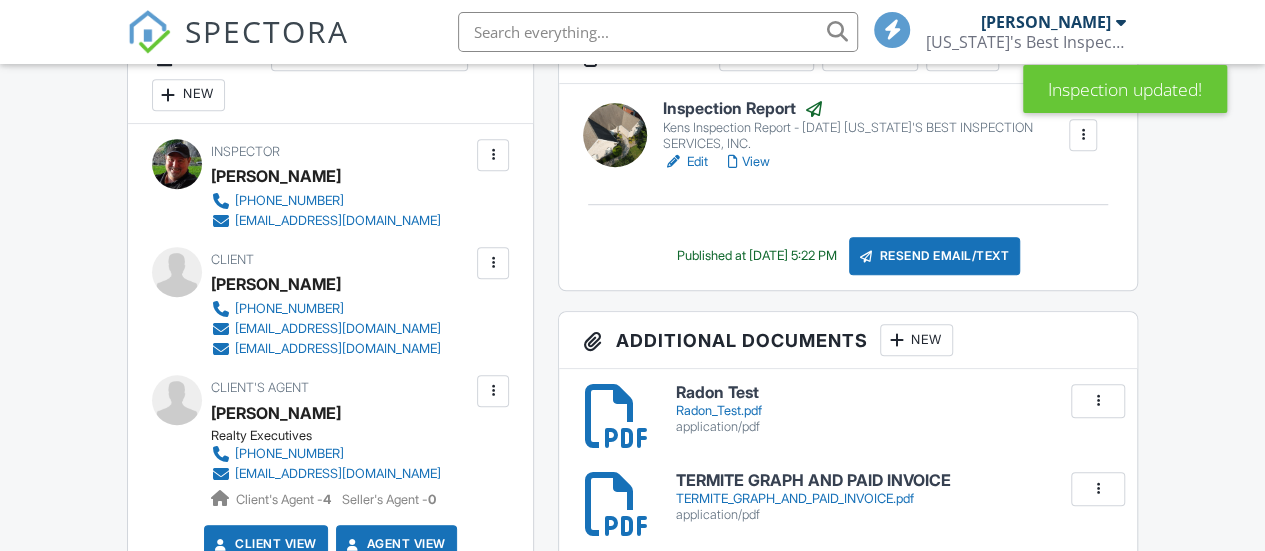 scroll, scrollTop: 604, scrollLeft: 0, axis: vertical 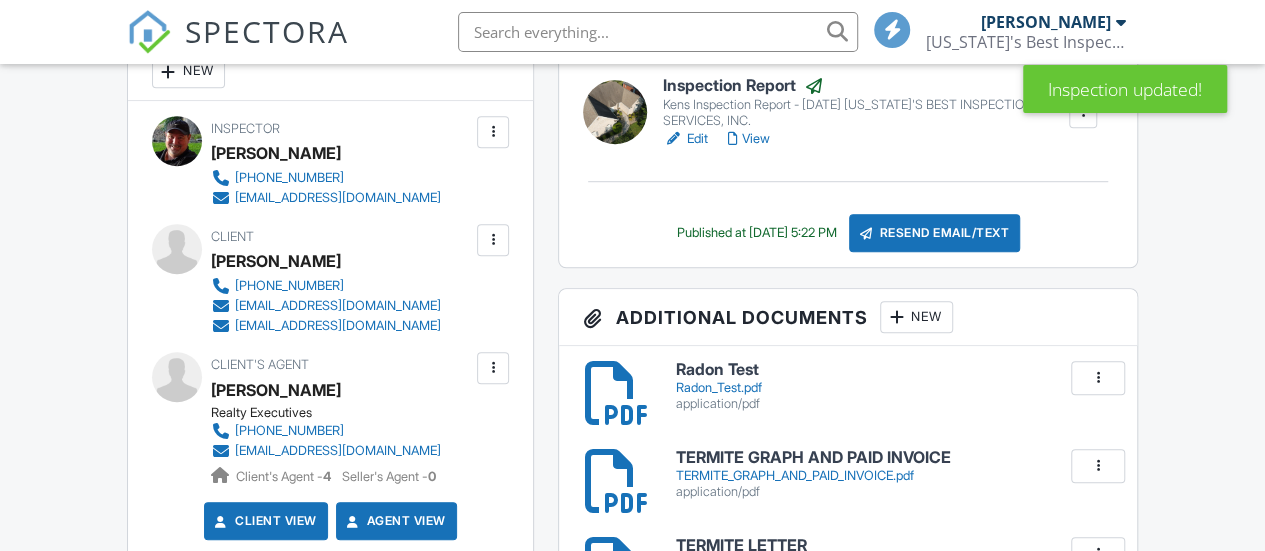 click on "Resend Email/Text" at bounding box center [935, 233] 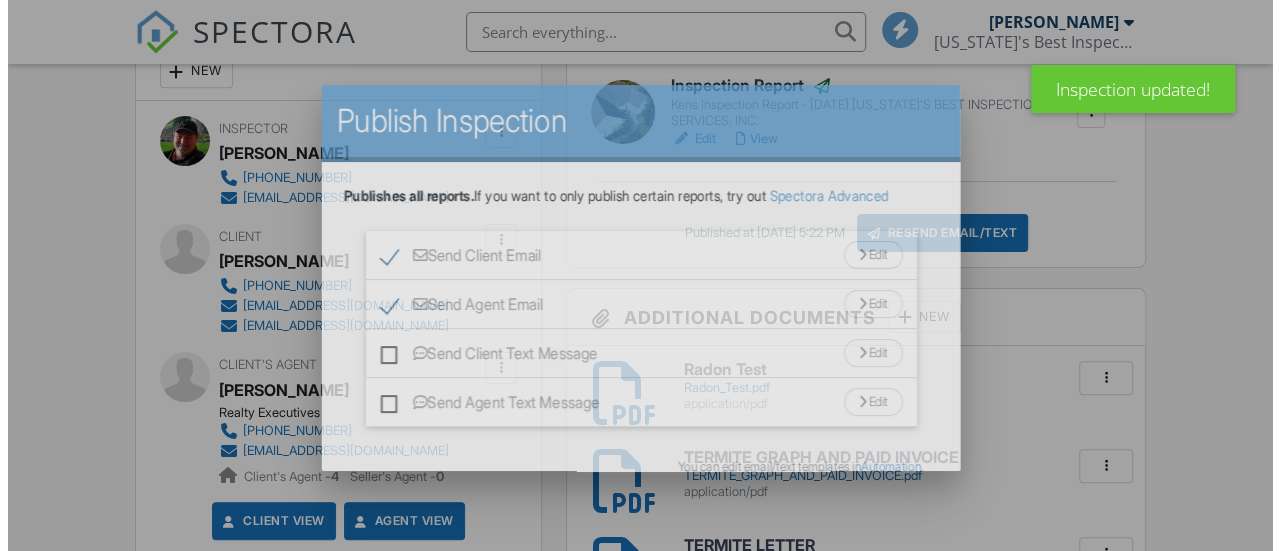 scroll, scrollTop: 628, scrollLeft: 0, axis: vertical 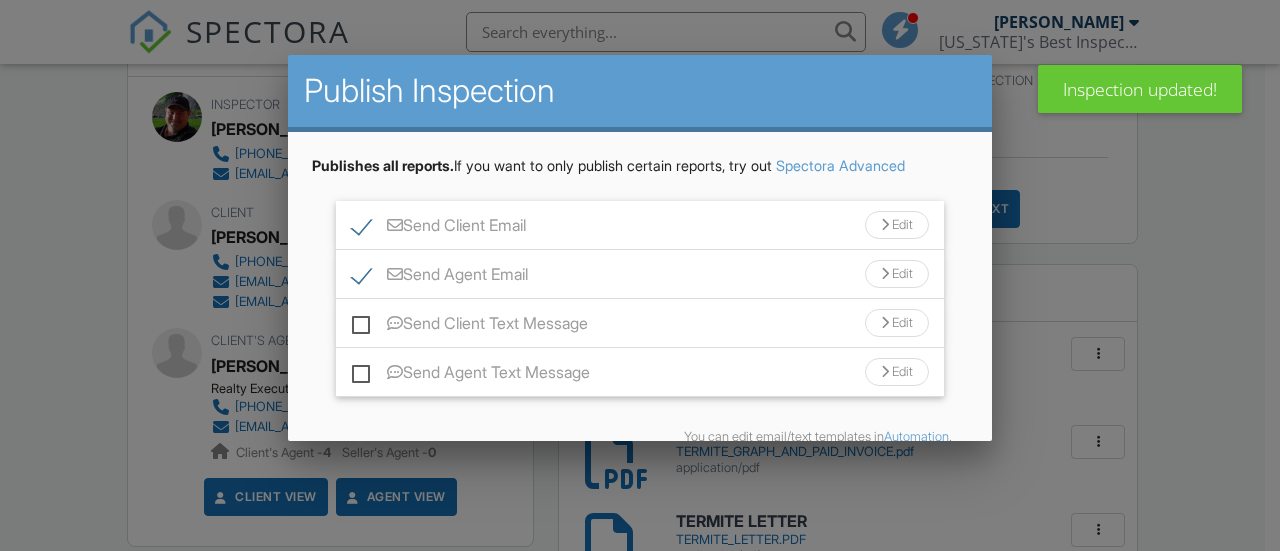 click on "Send Agent Email" at bounding box center [440, 277] 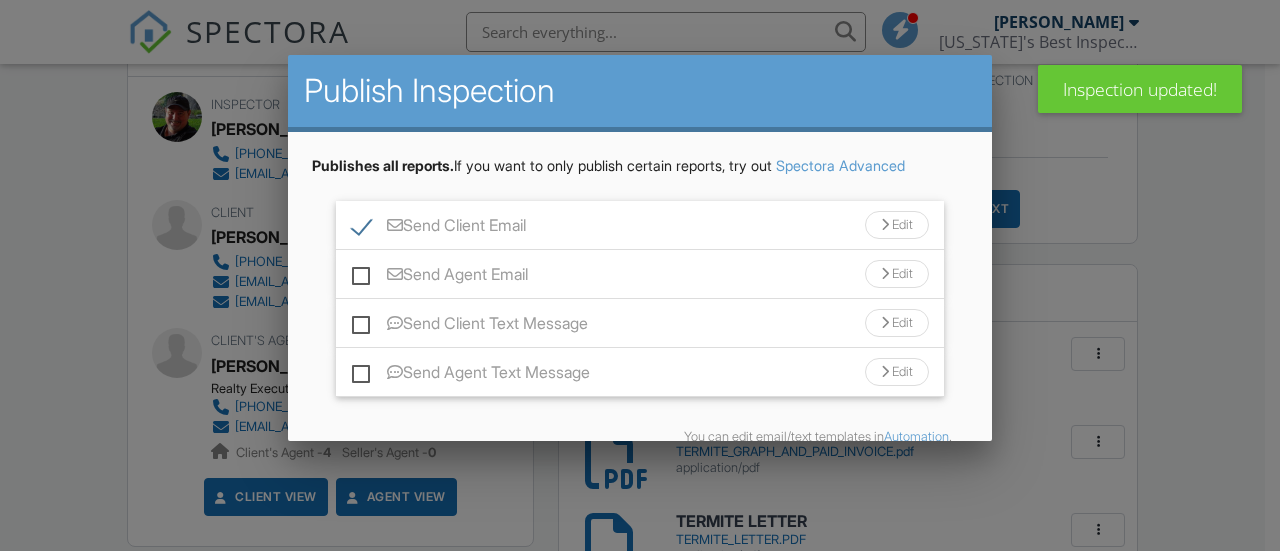 scroll, scrollTop: 98, scrollLeft: 0, axis: vertical 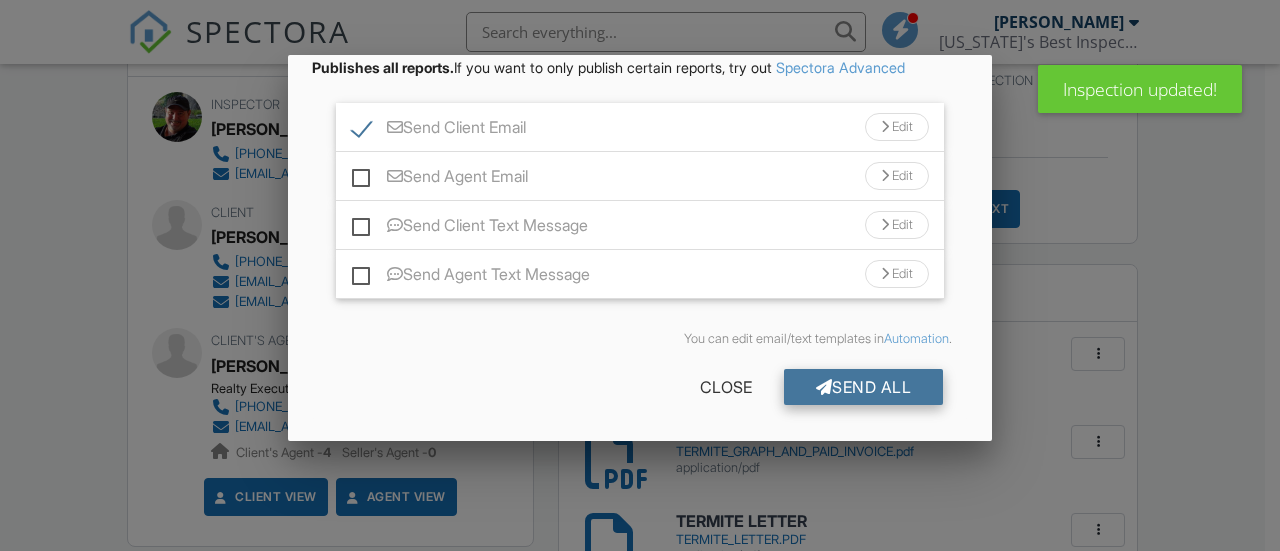 click on "Send All" at bounding box center [864, 387] 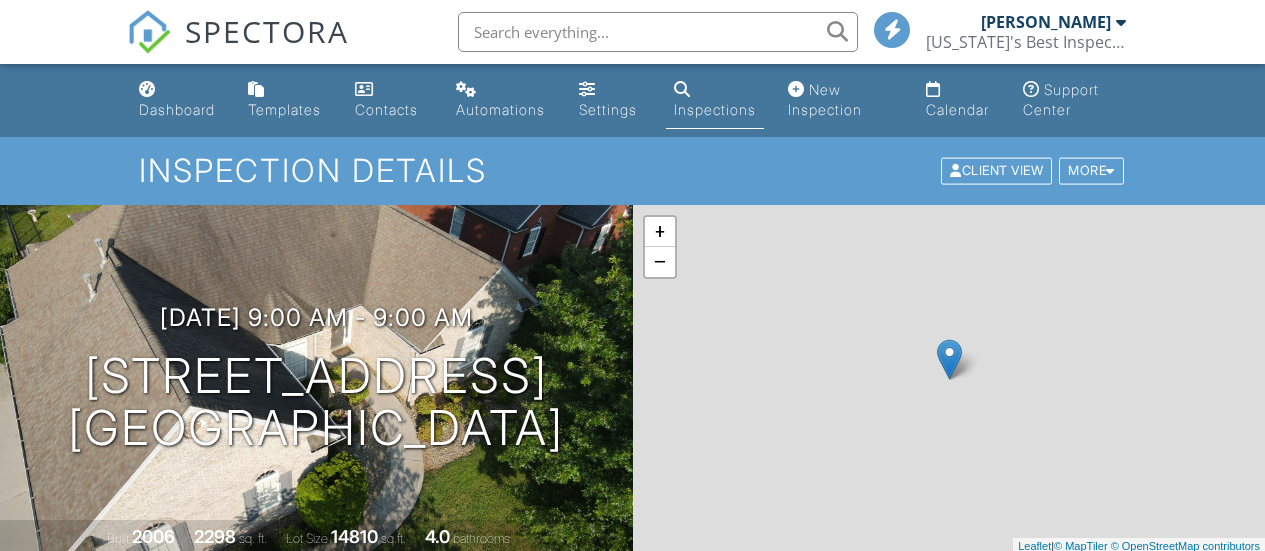 scroll, scrollTop: 628, scrollLeft: 0, axis: vertical 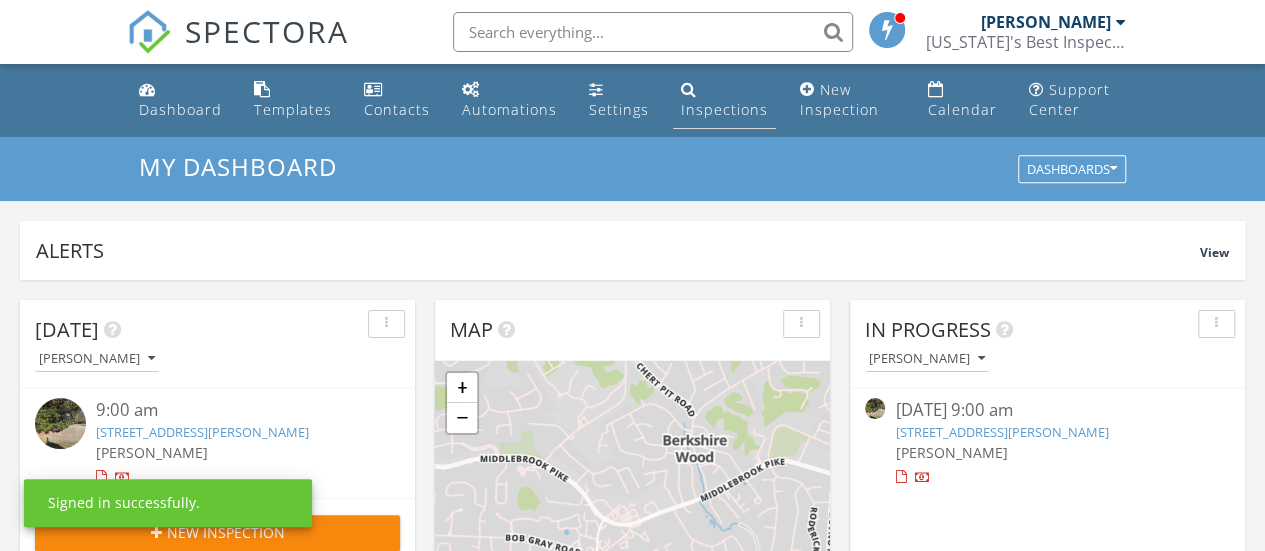 click on "Inspections" at bounding box center (724, 109) 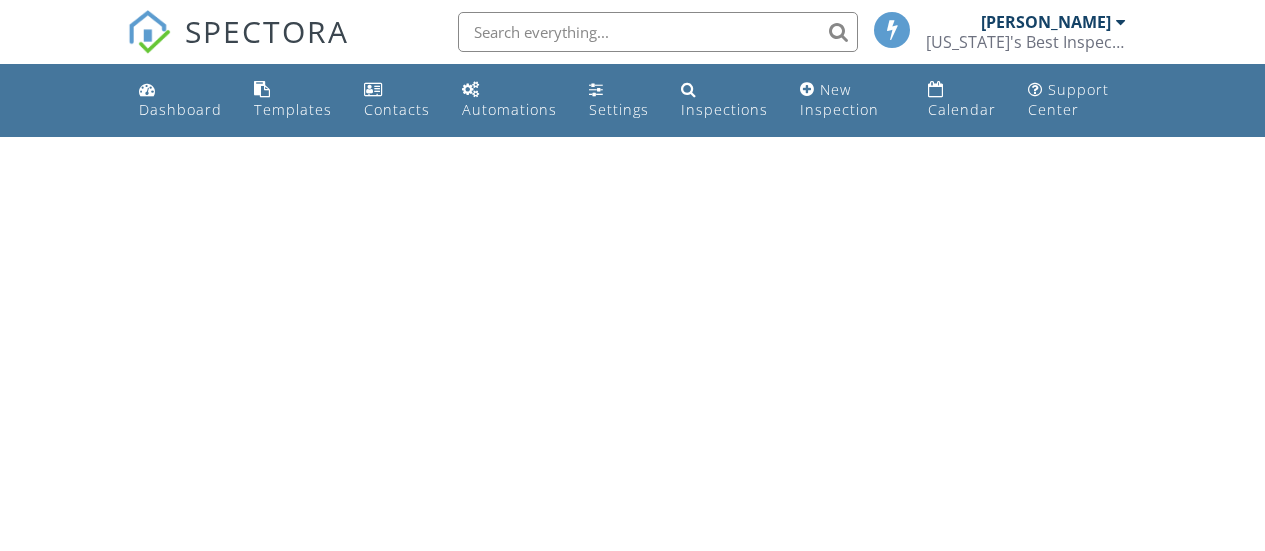 scroll, scrollTop: 0, scrollLeft: 0, axis: both 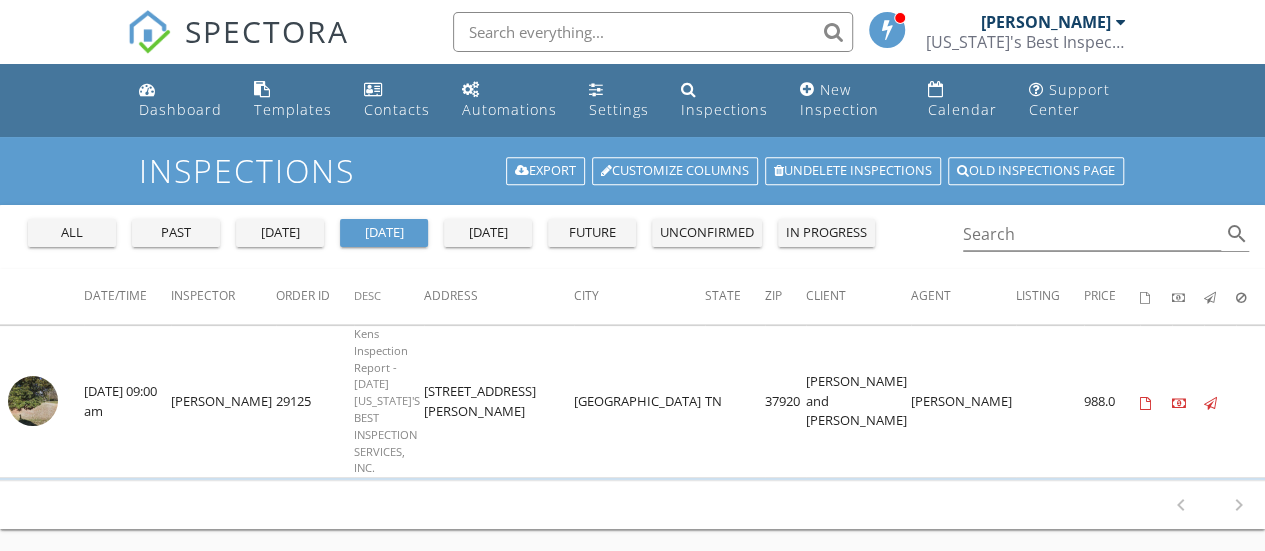 click on "[DATE]" at bounding box center [280, 233] 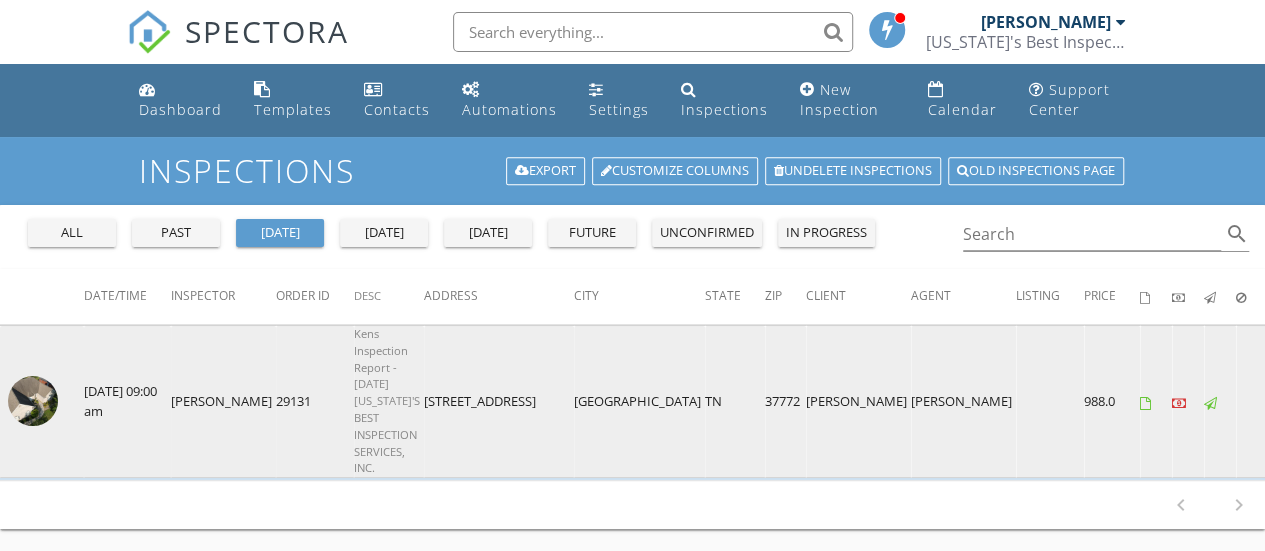 click at bounding box center (33, 401) 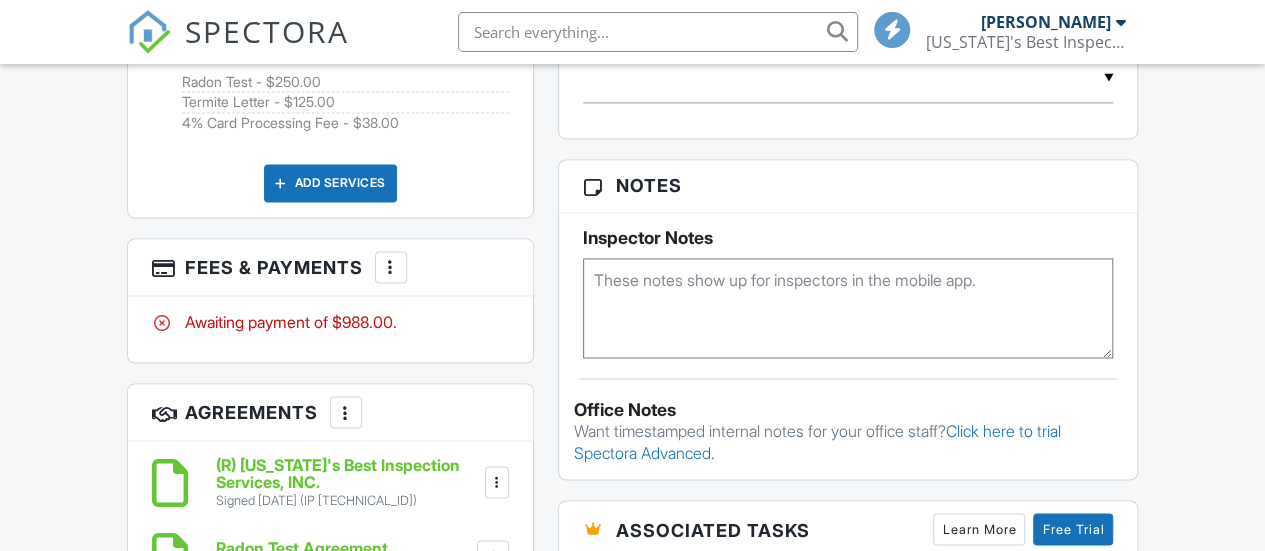 scroll, scrollTop: 1503, scrollLeft: 0, axis: vertical 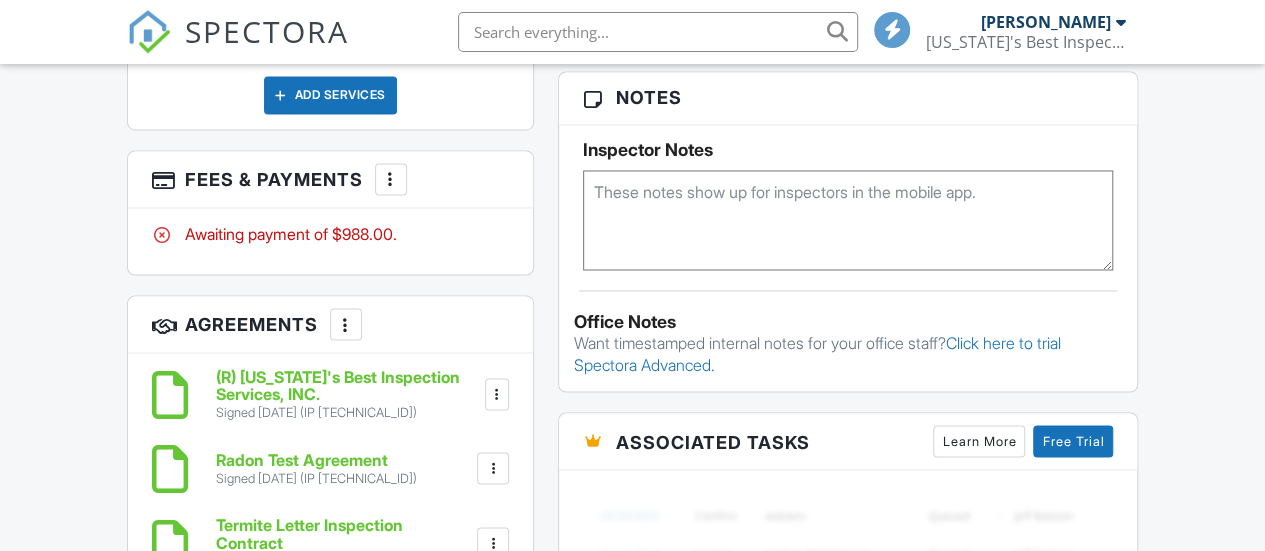 click at bounding box center (391, 179) 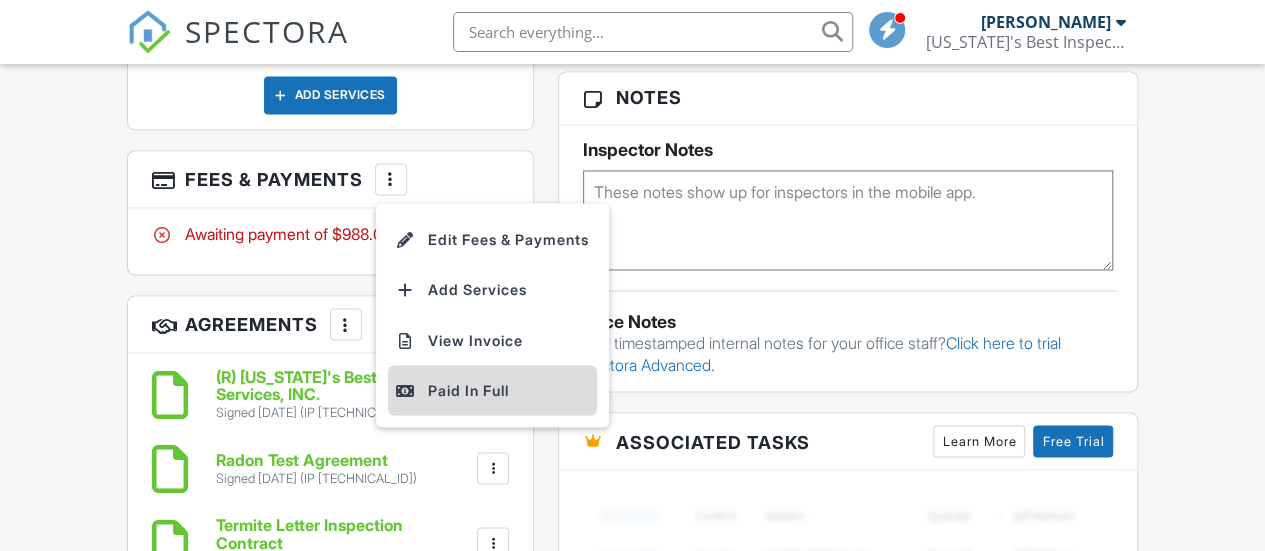 click on "Paid In Full" at bounding box center (492, 390) 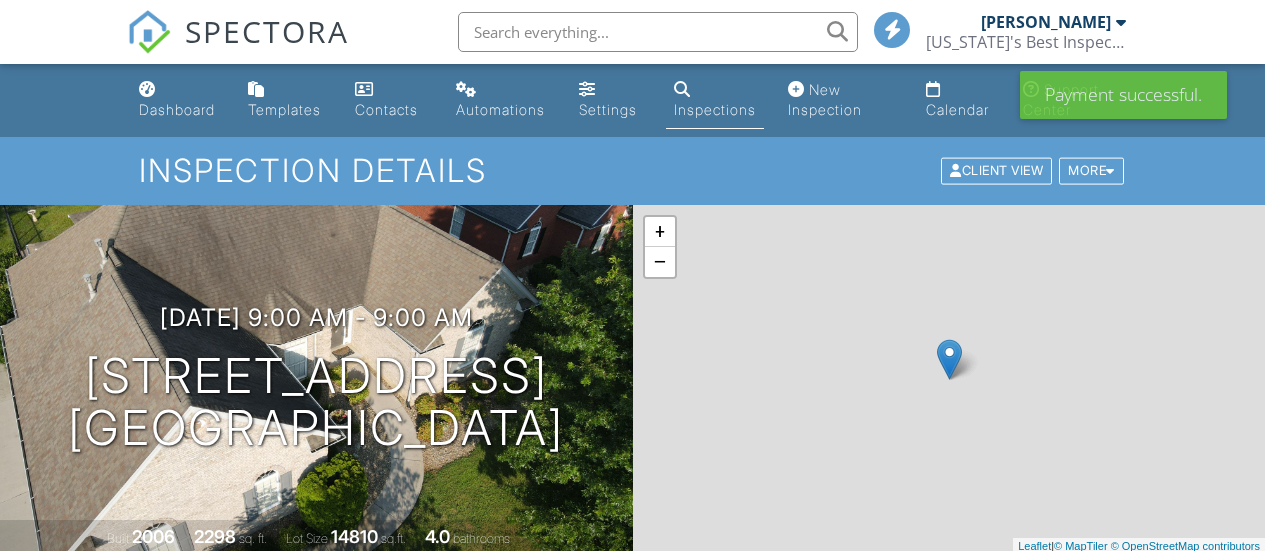scroll, scrollTop: 0, scrollLeft: 0, axis: both 